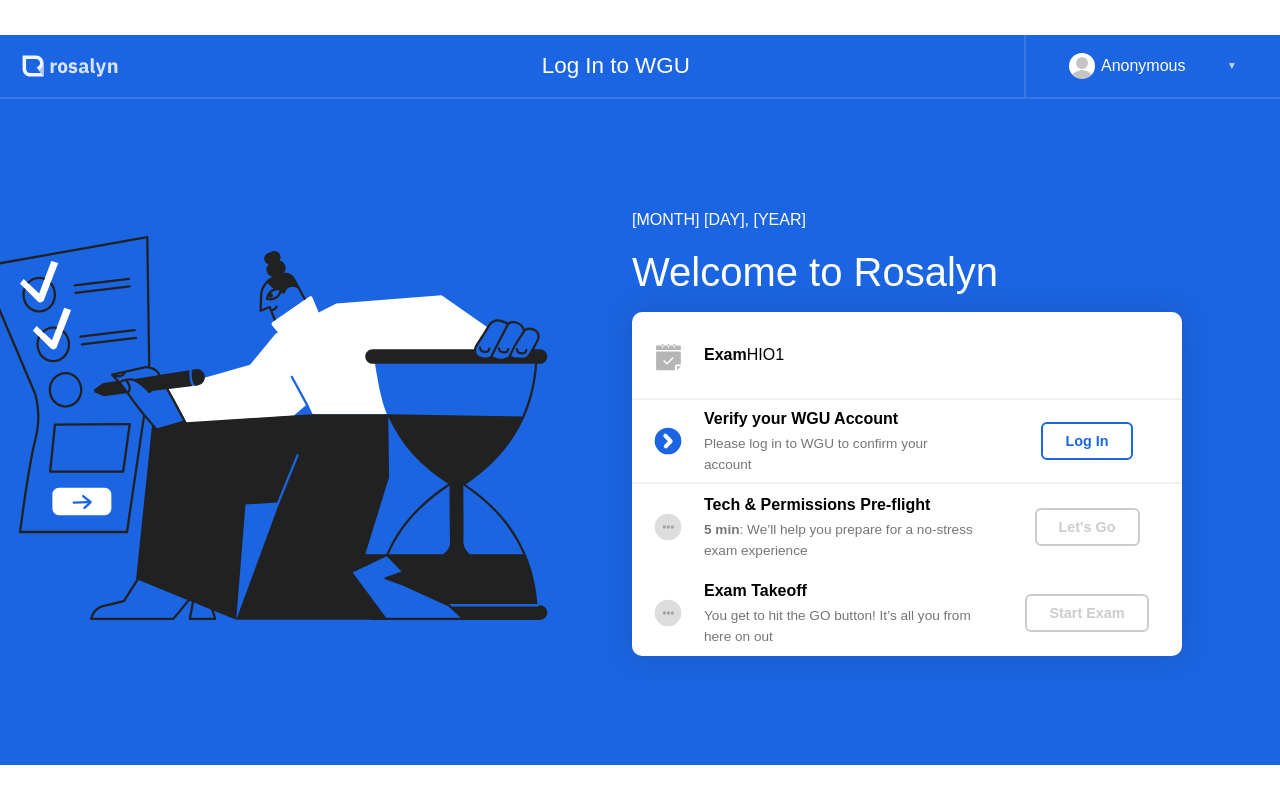 scroll, scrollTop: 0, scrollLeft: 0, axis: both 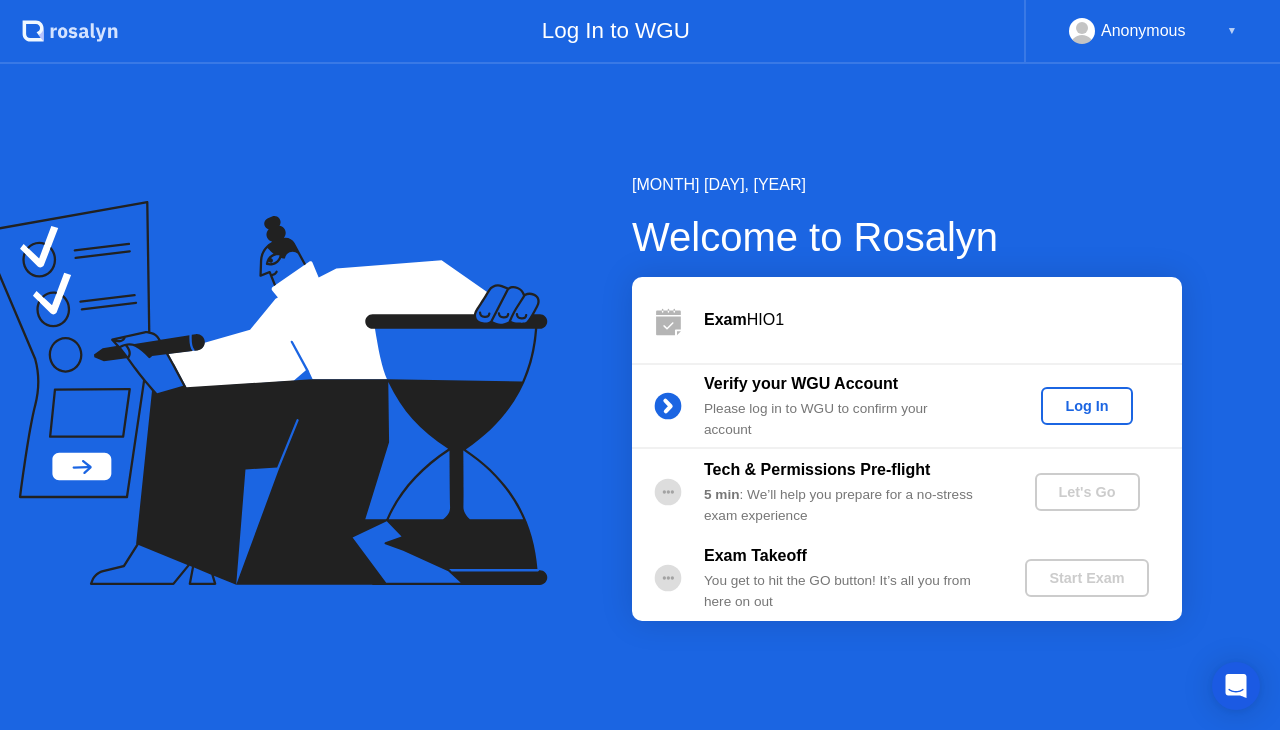 click on "Log In" 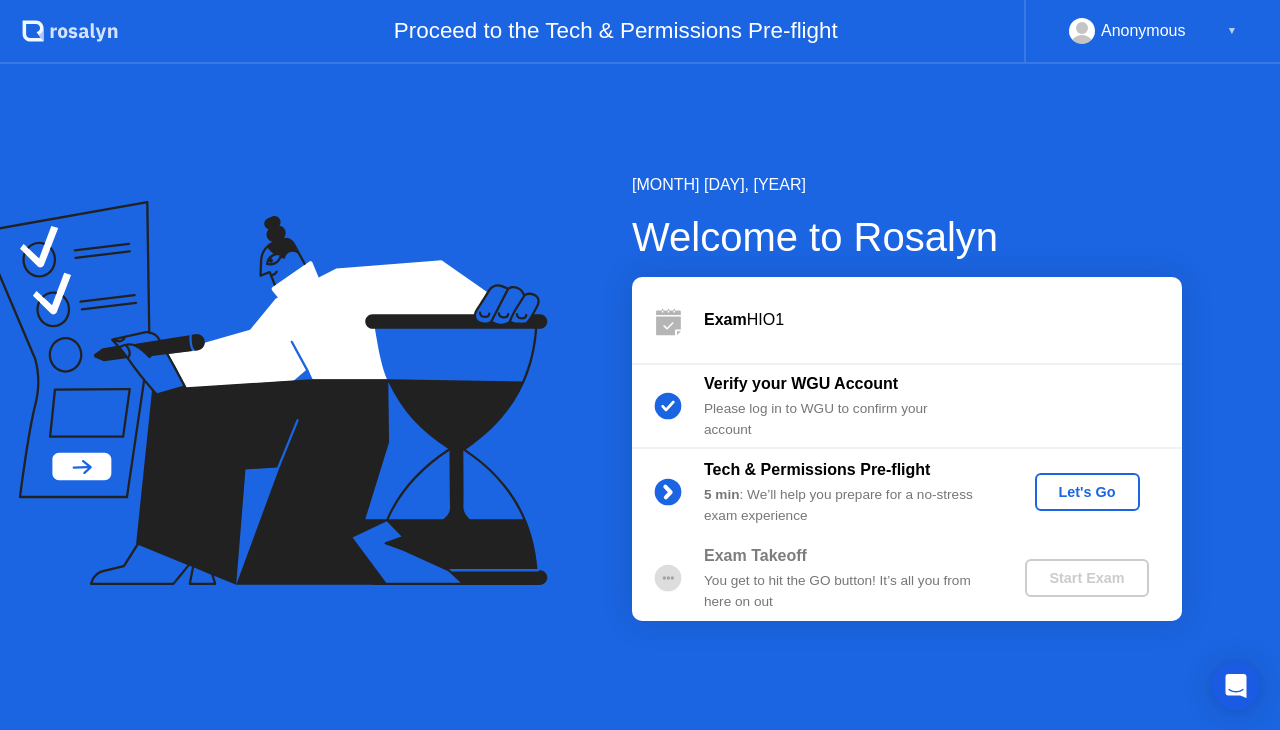 click on "Let's Go" 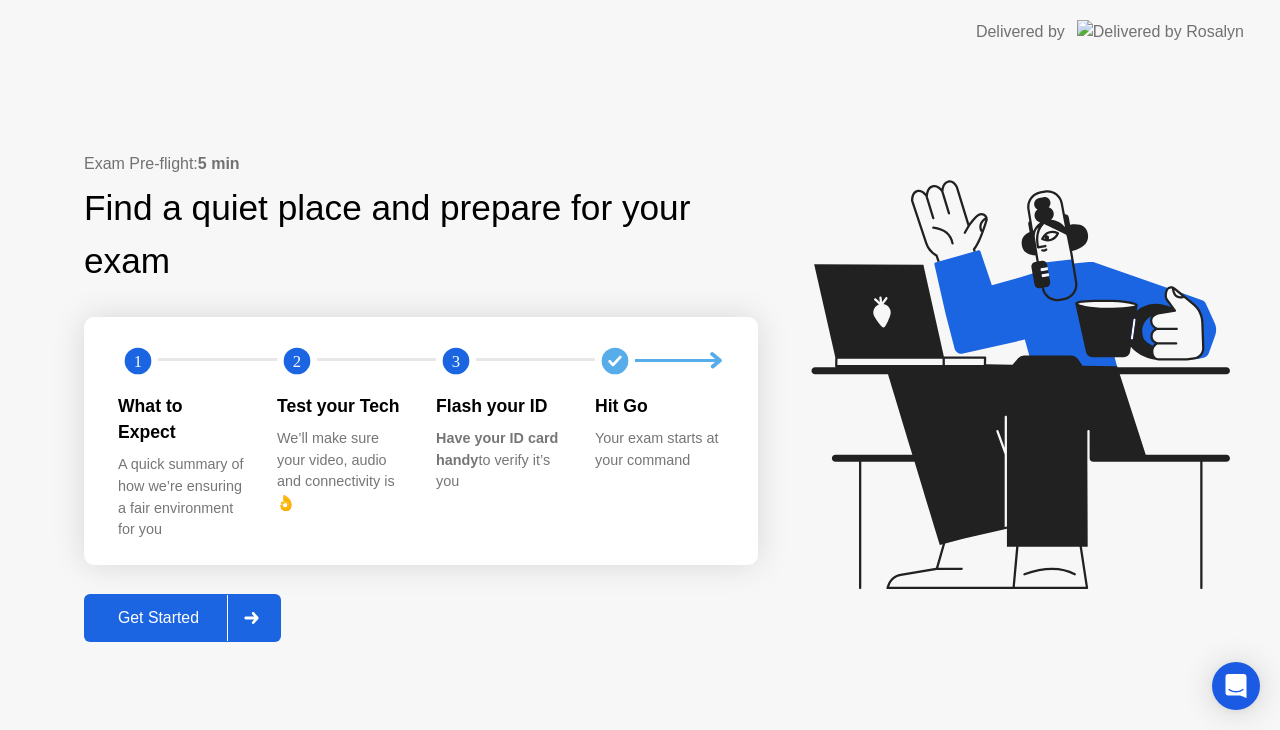 click on "Get Started" 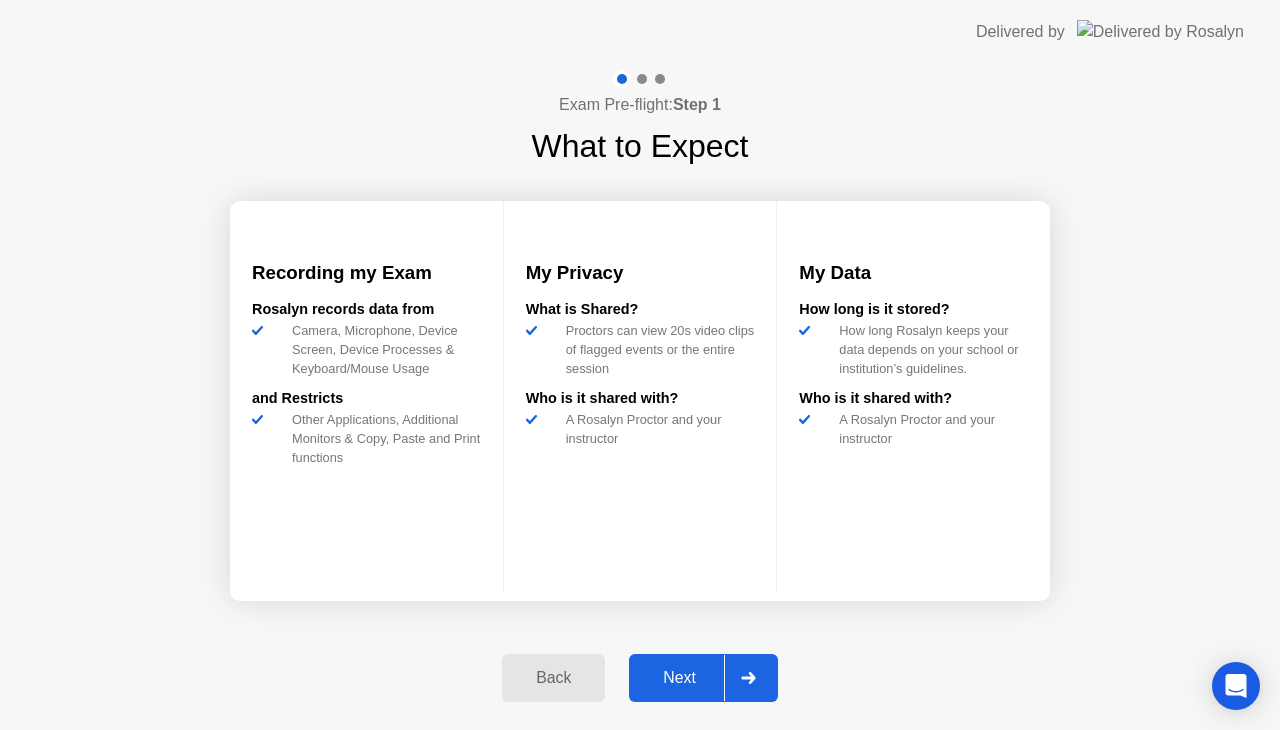 click on "Next" 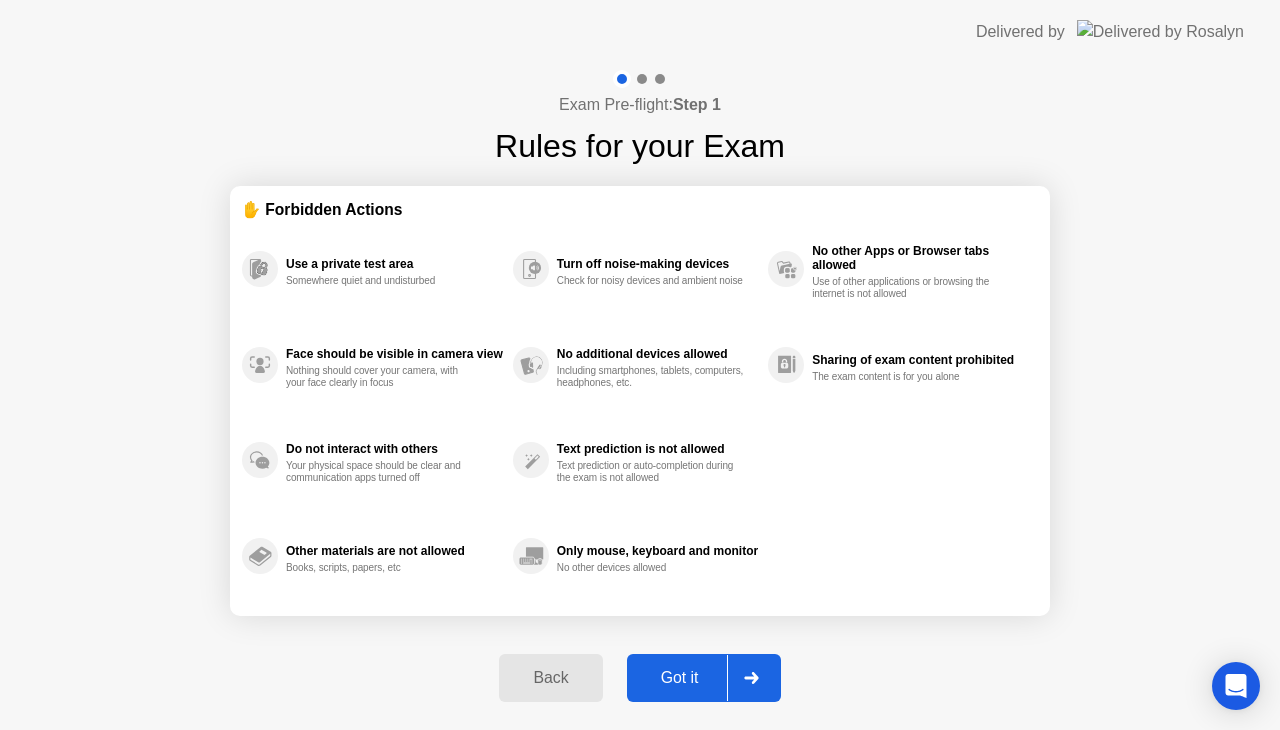 click on "Got it" 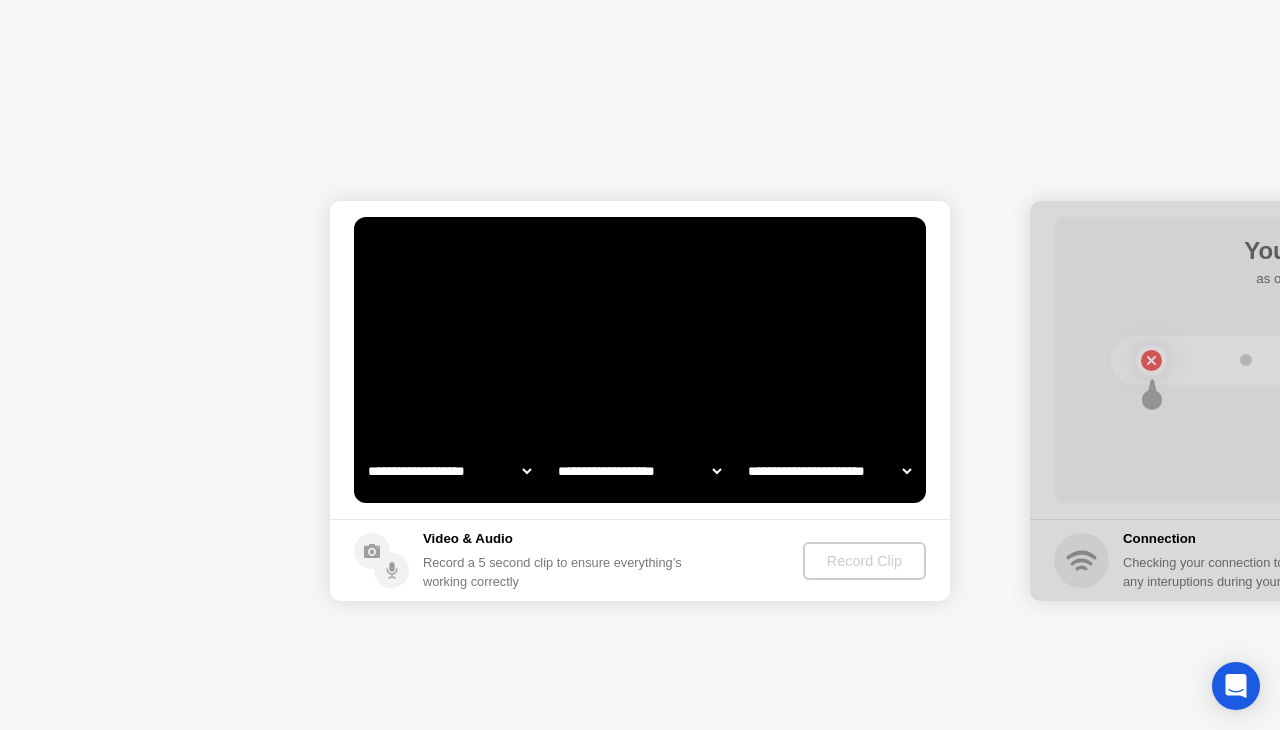 select on "**********" 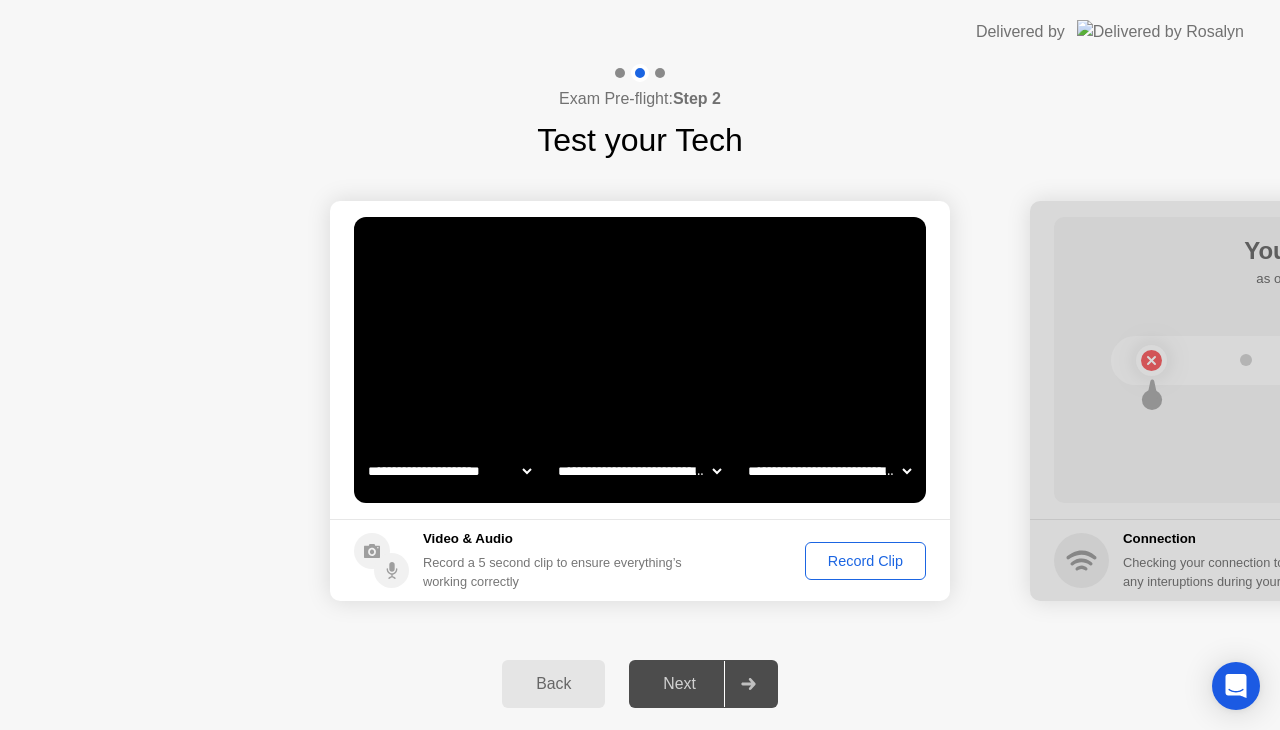 click on "Record Clip" 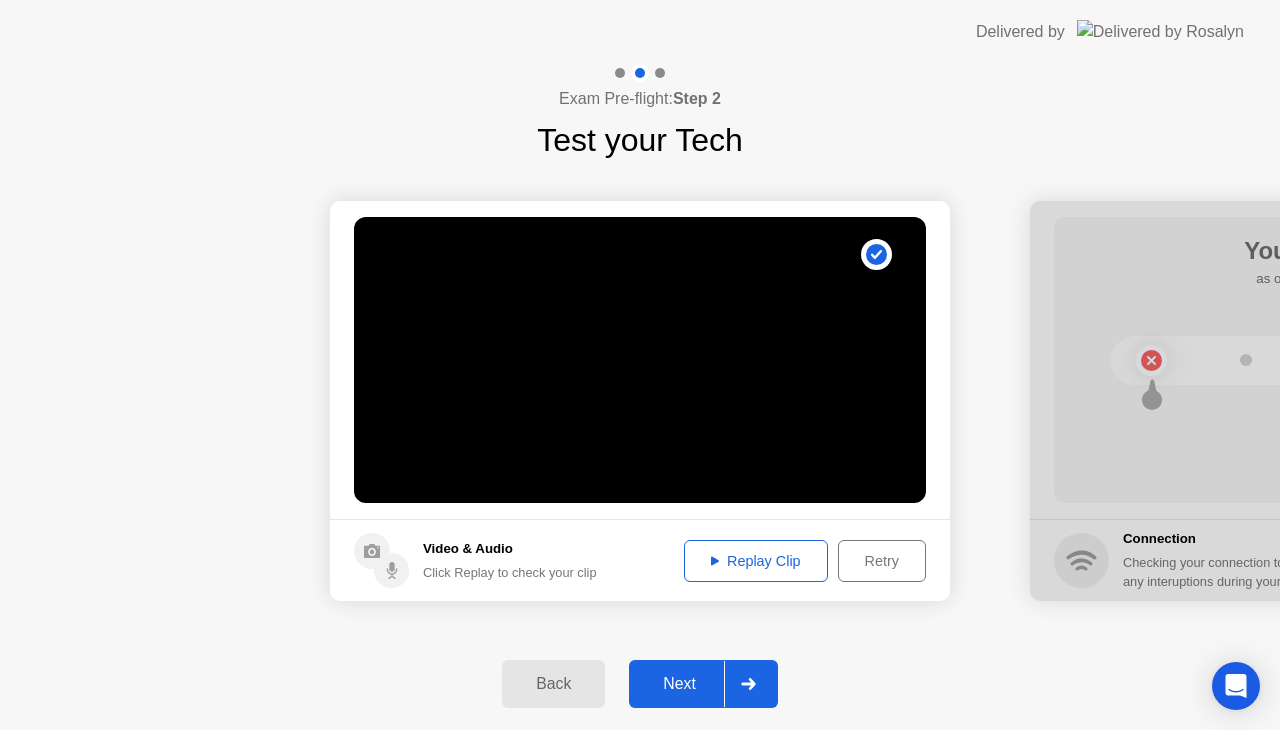 click on "Replay Clip" 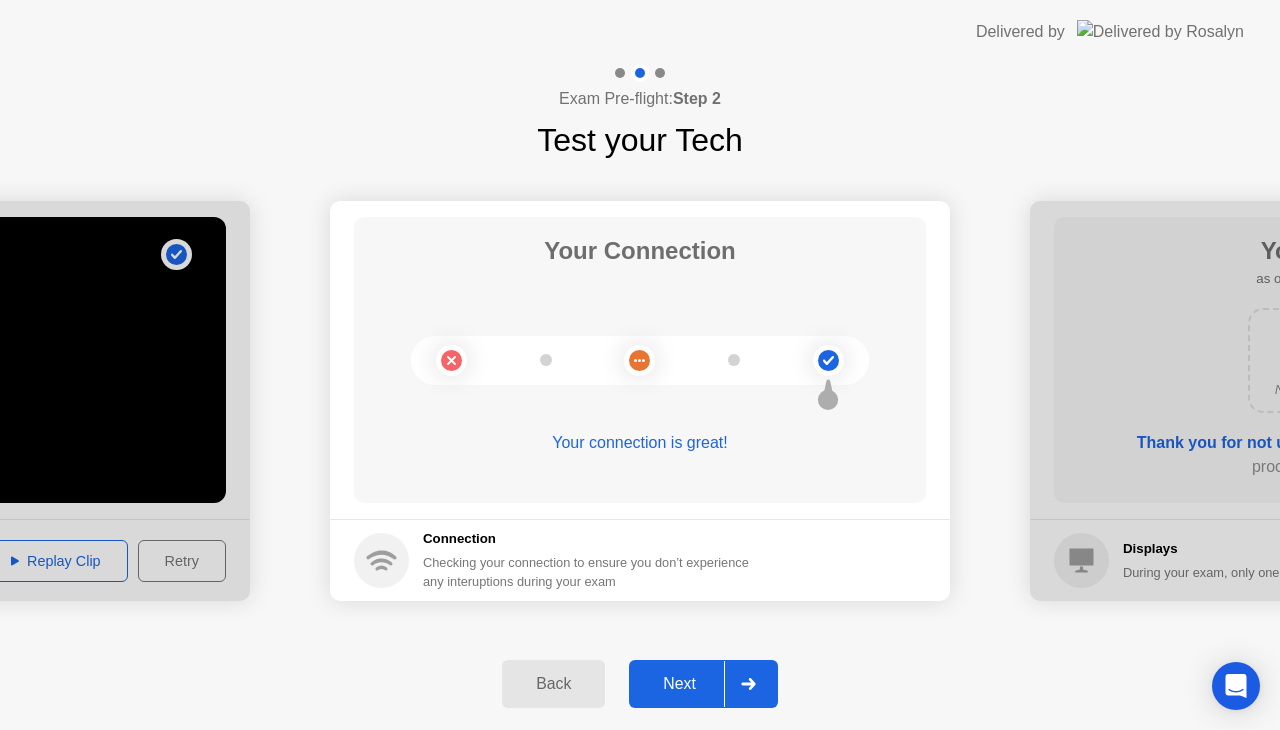 click on "Next" 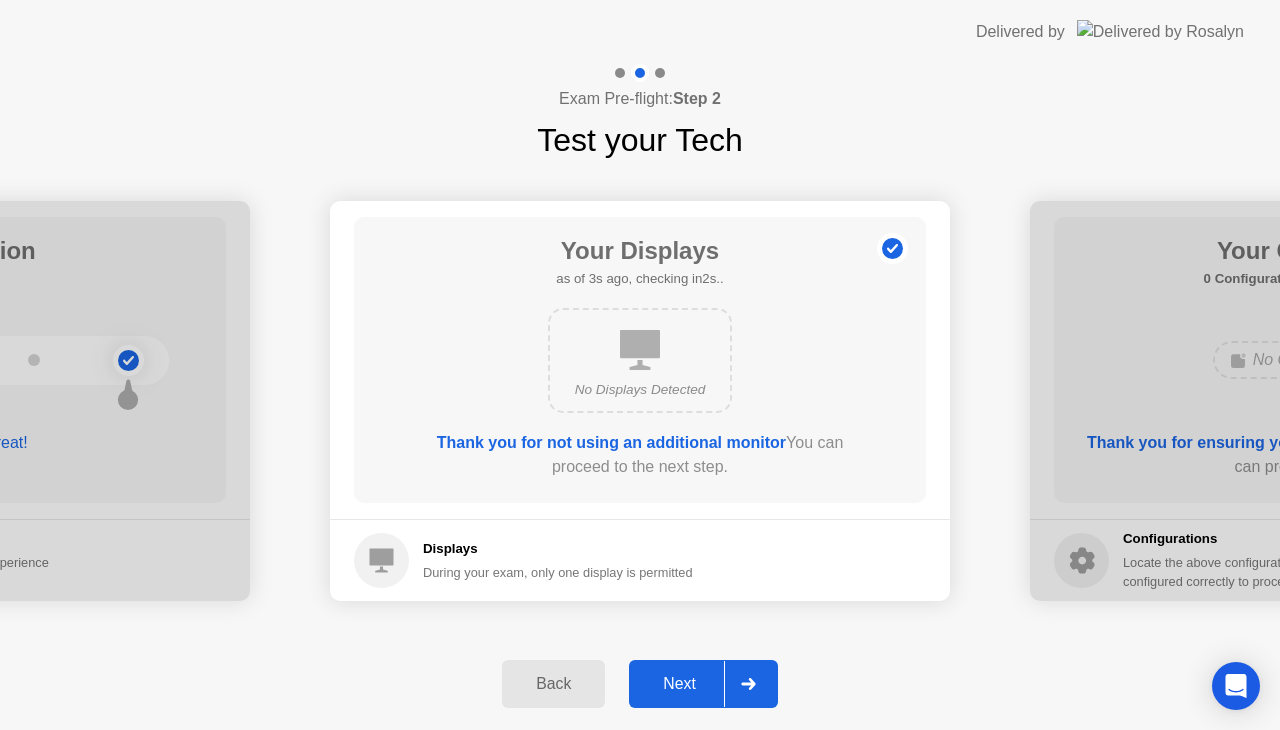 click on "Next" 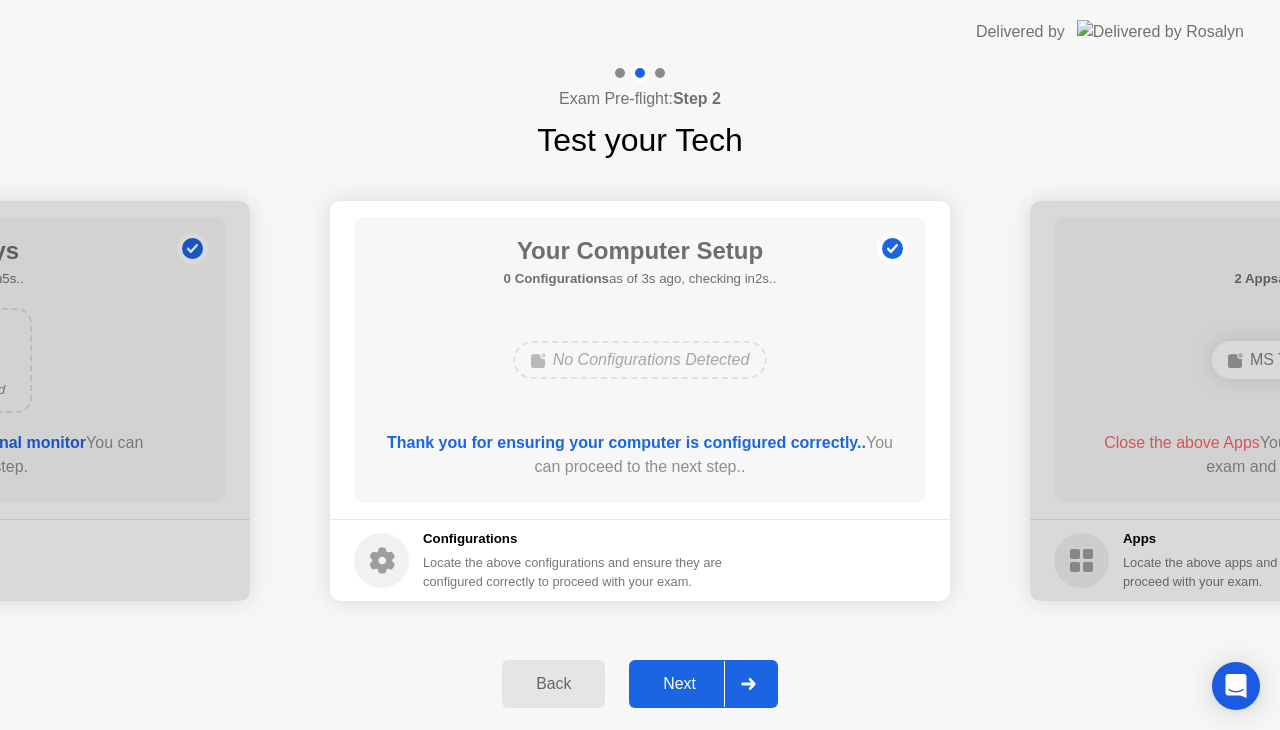 click on "Next" 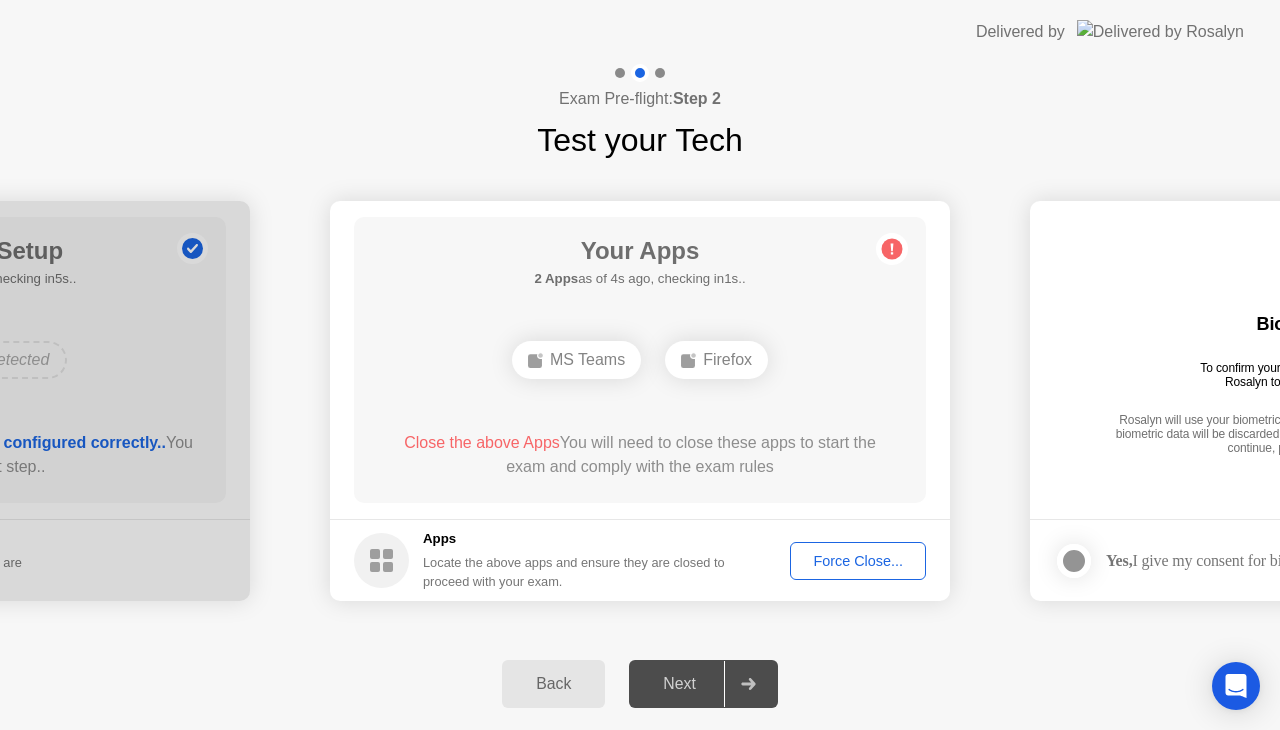 click on "Force Close..." 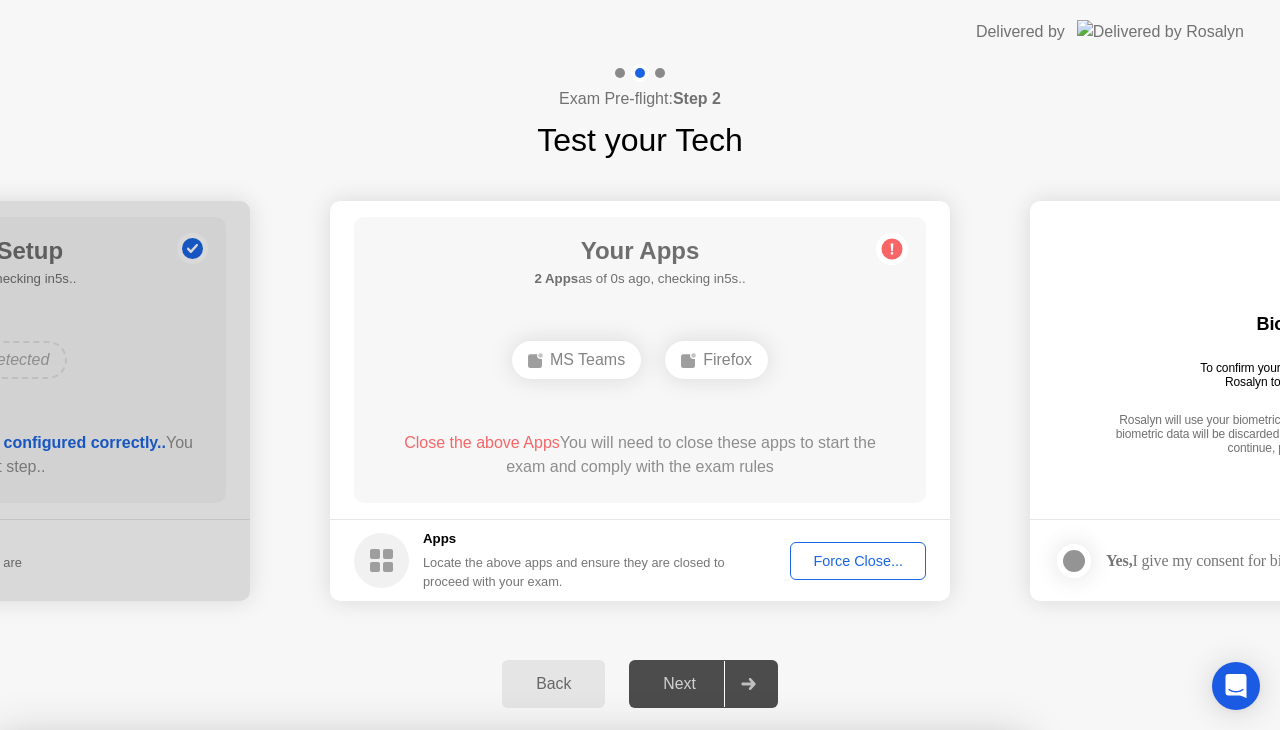click on "Confirm" at bounding box center (579, 1006) 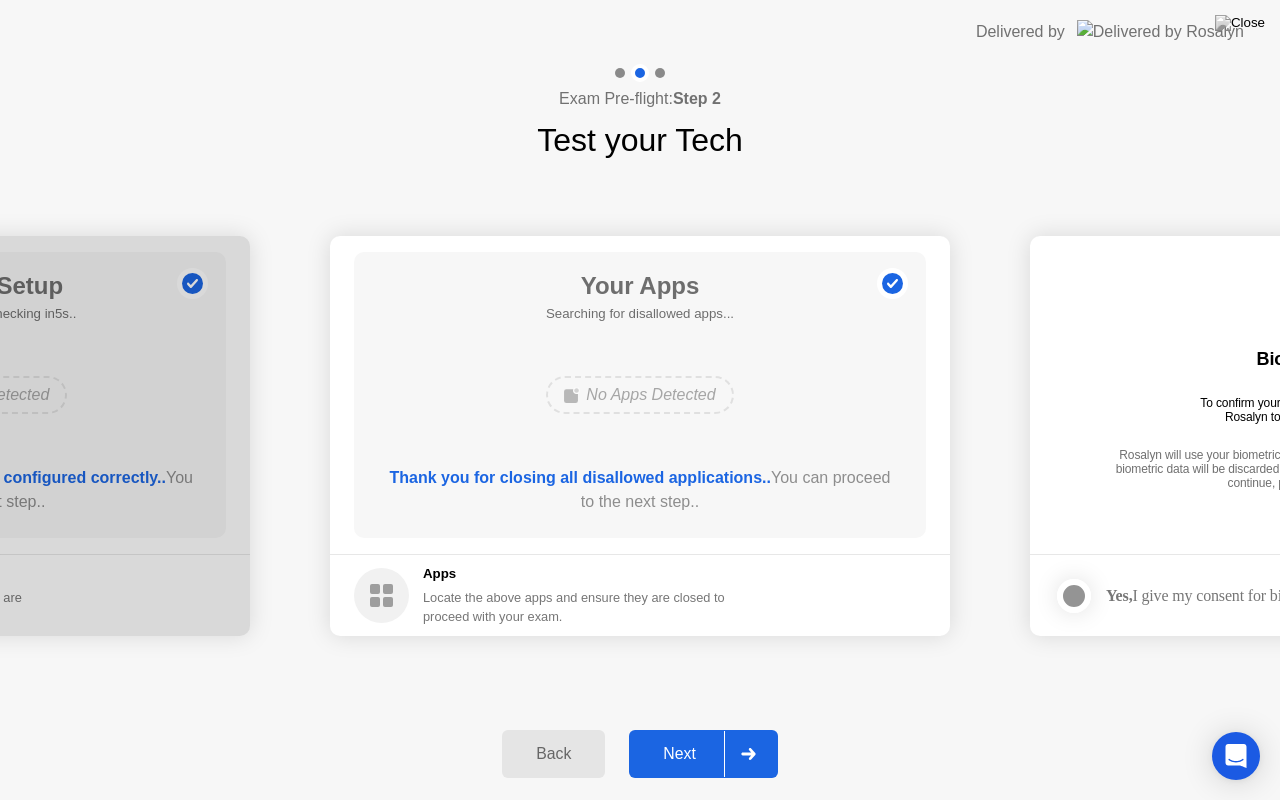 click on "Next" 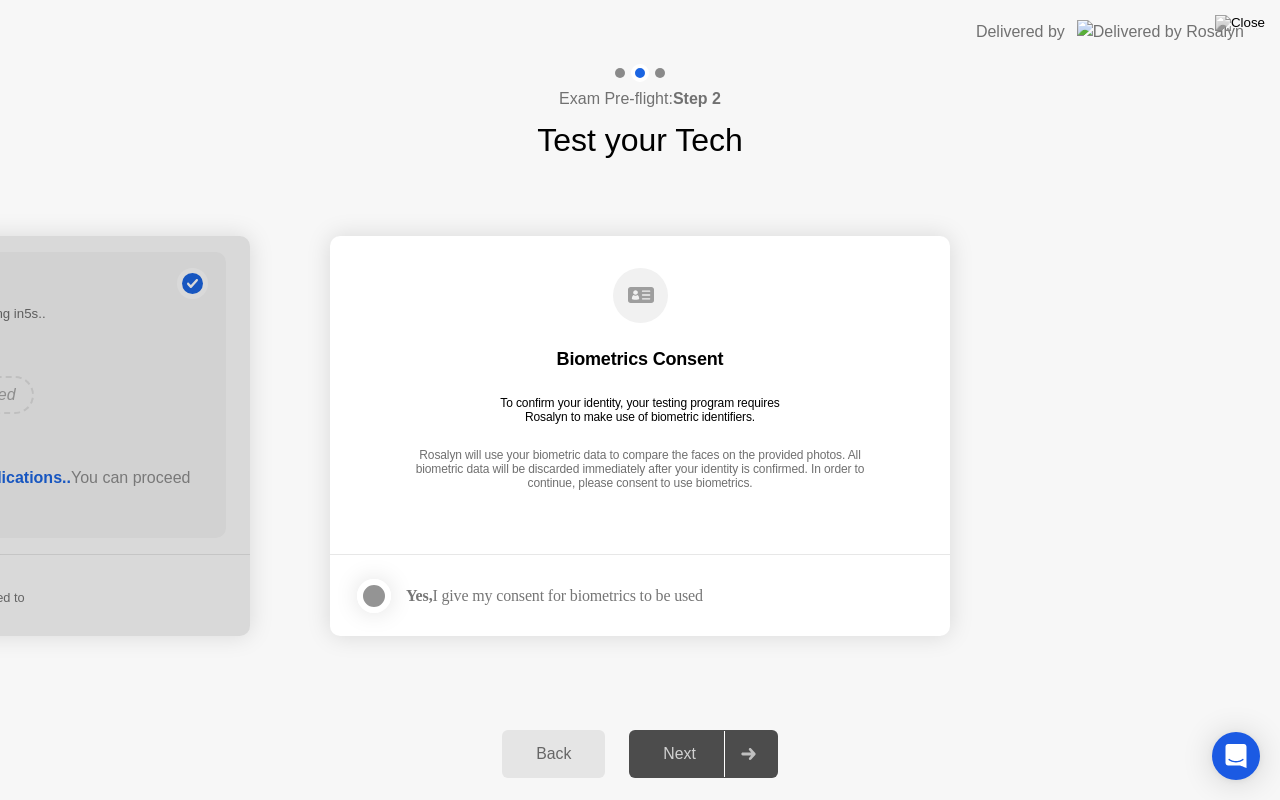 click 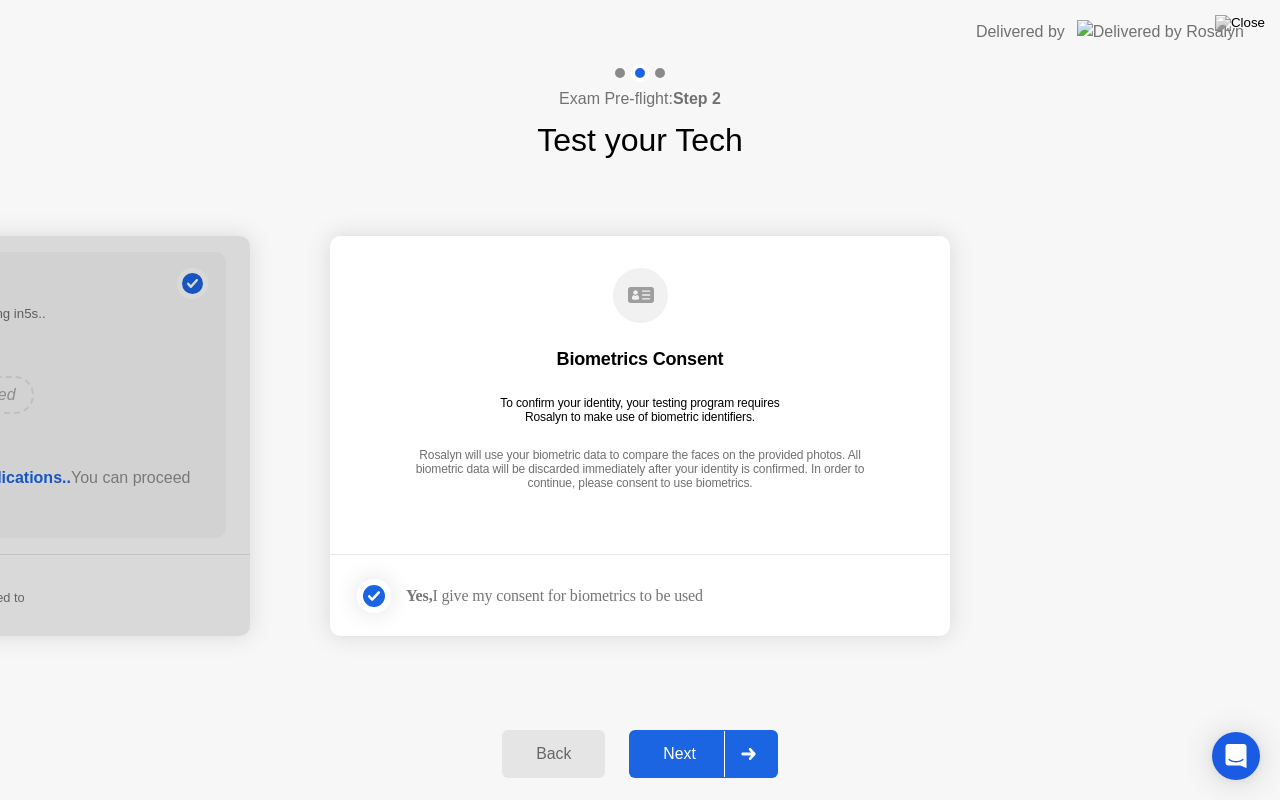 click on "Next" 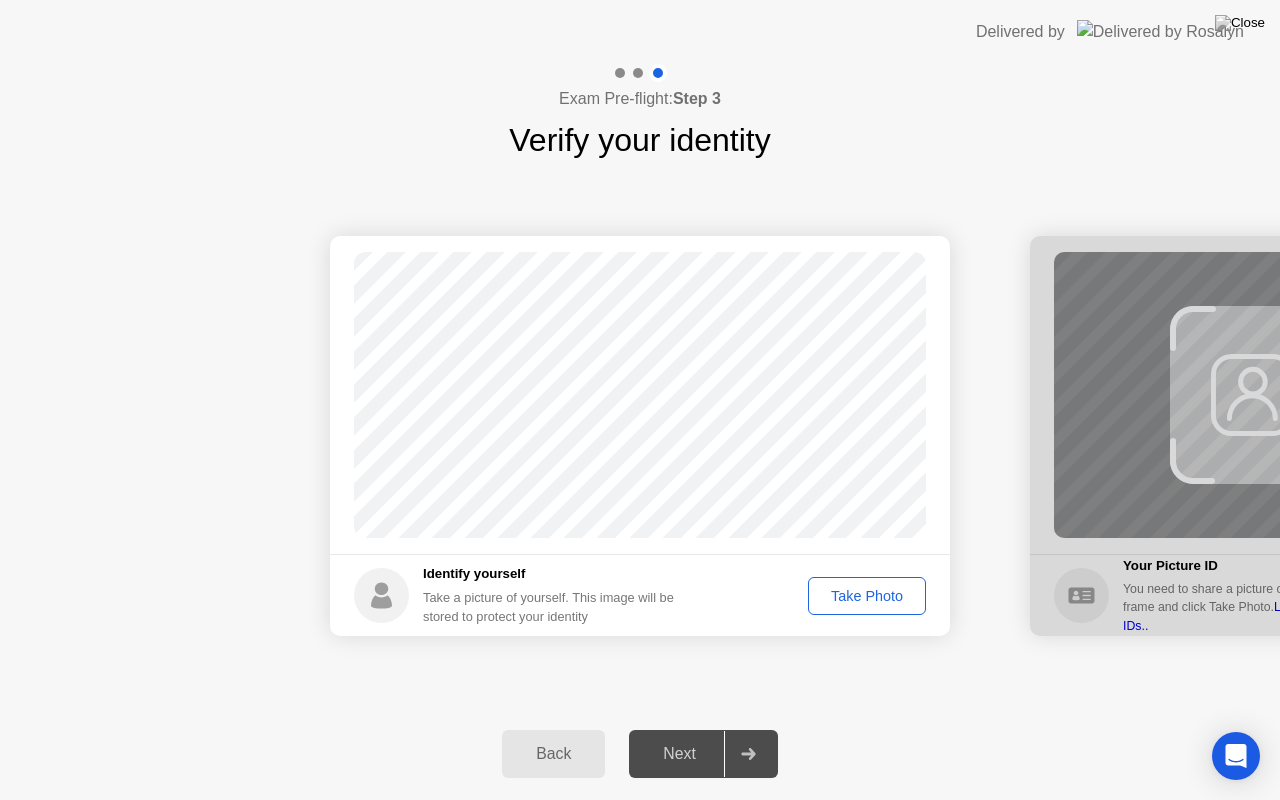 click on "Take Photo" 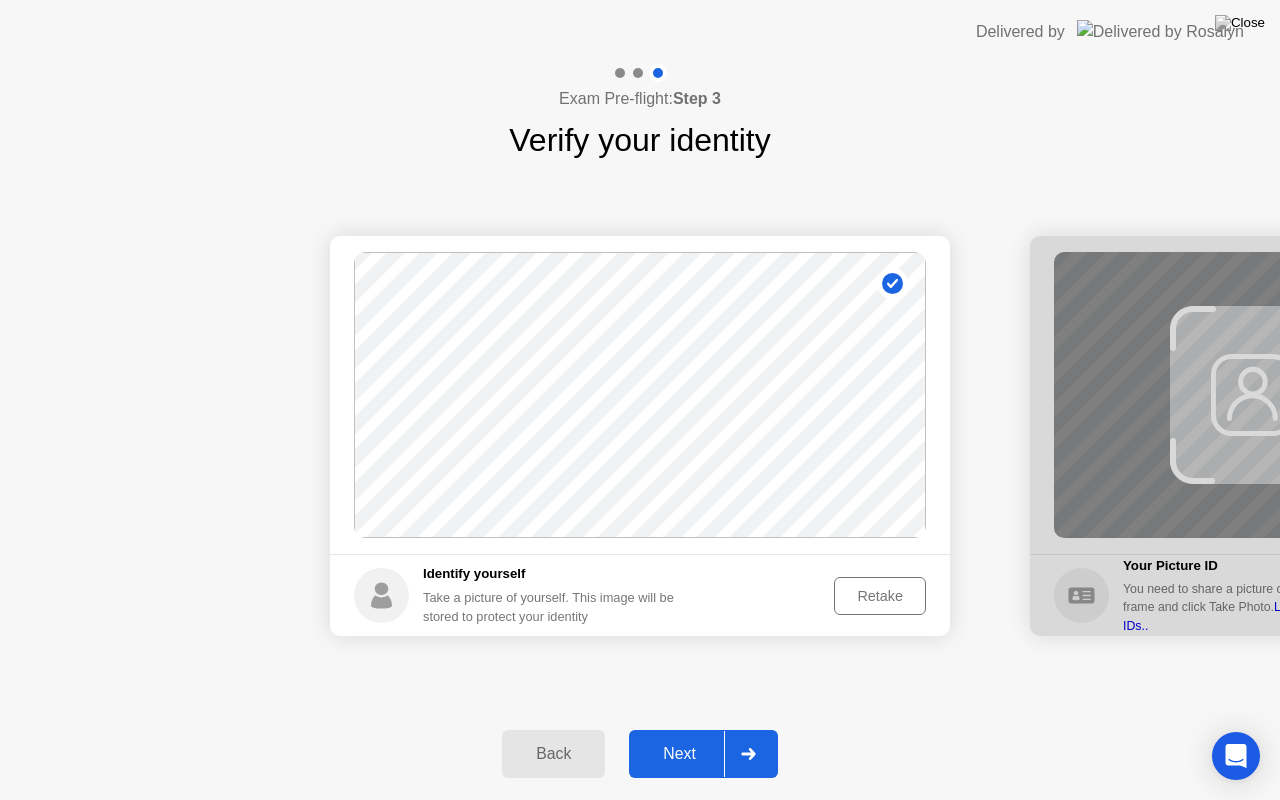click on "Retake" 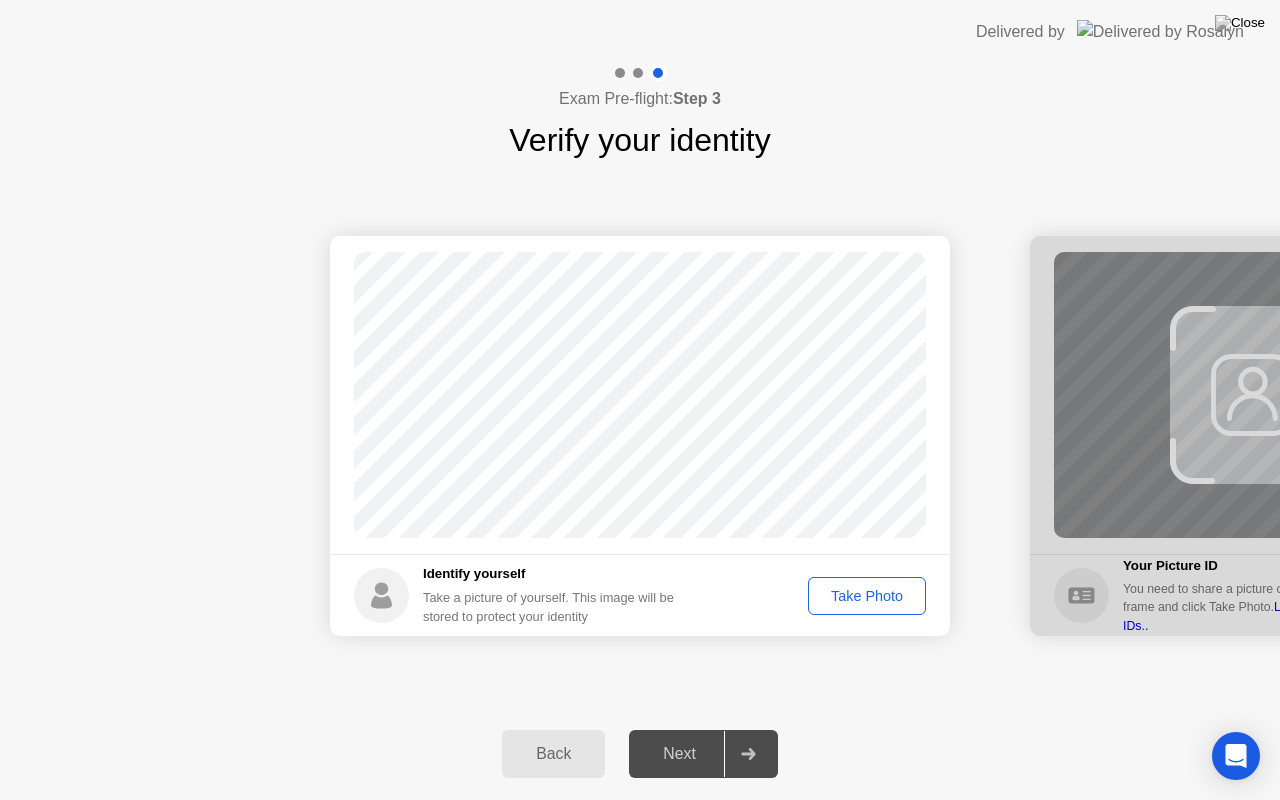 click on "Take Photo" 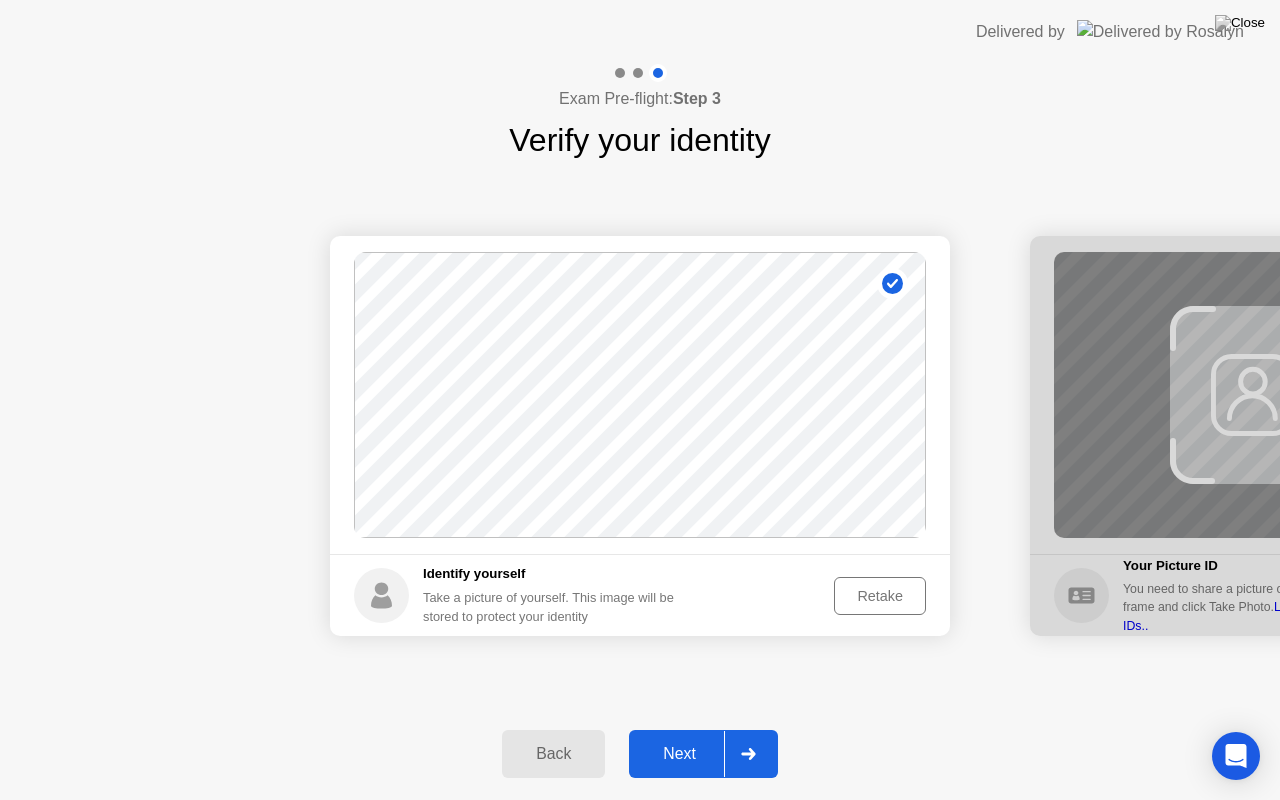 click on "Retake" 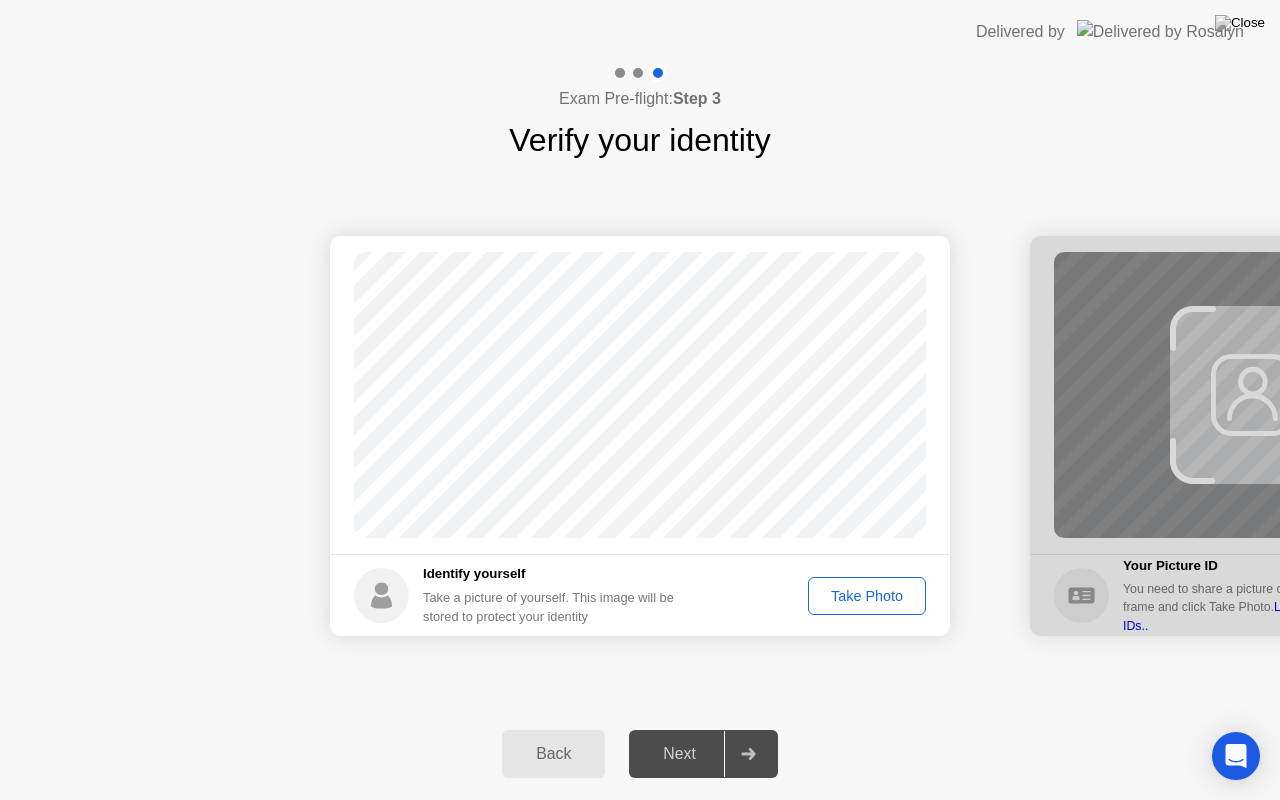 click on "Take Photo" 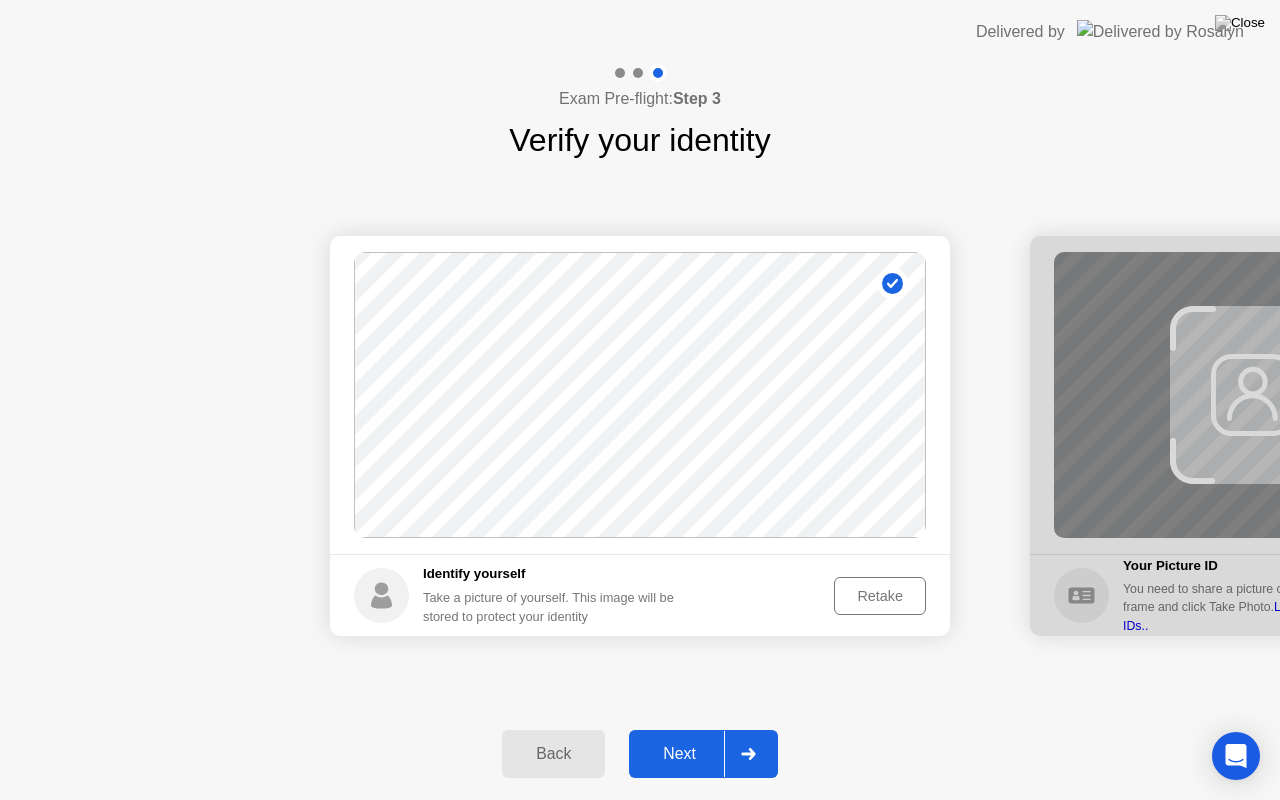 click on "Next" 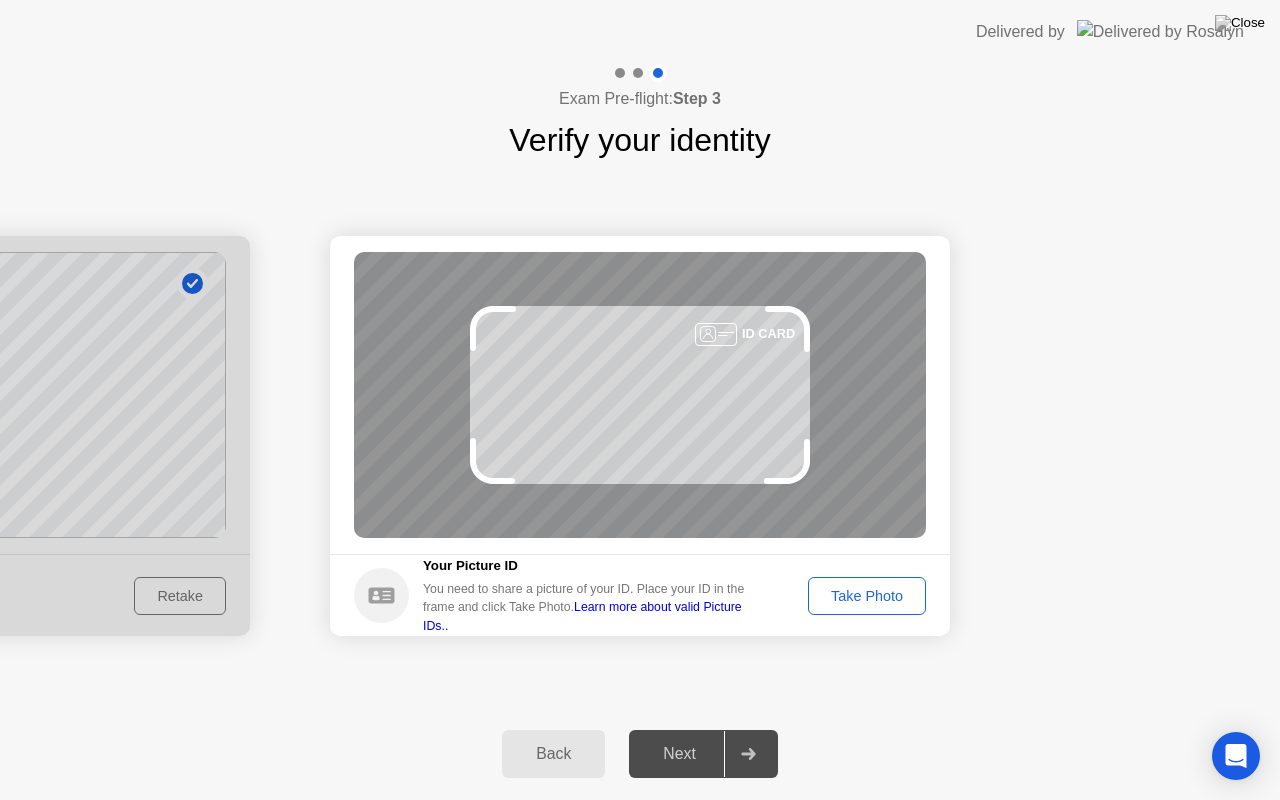 click on "Take Photo" 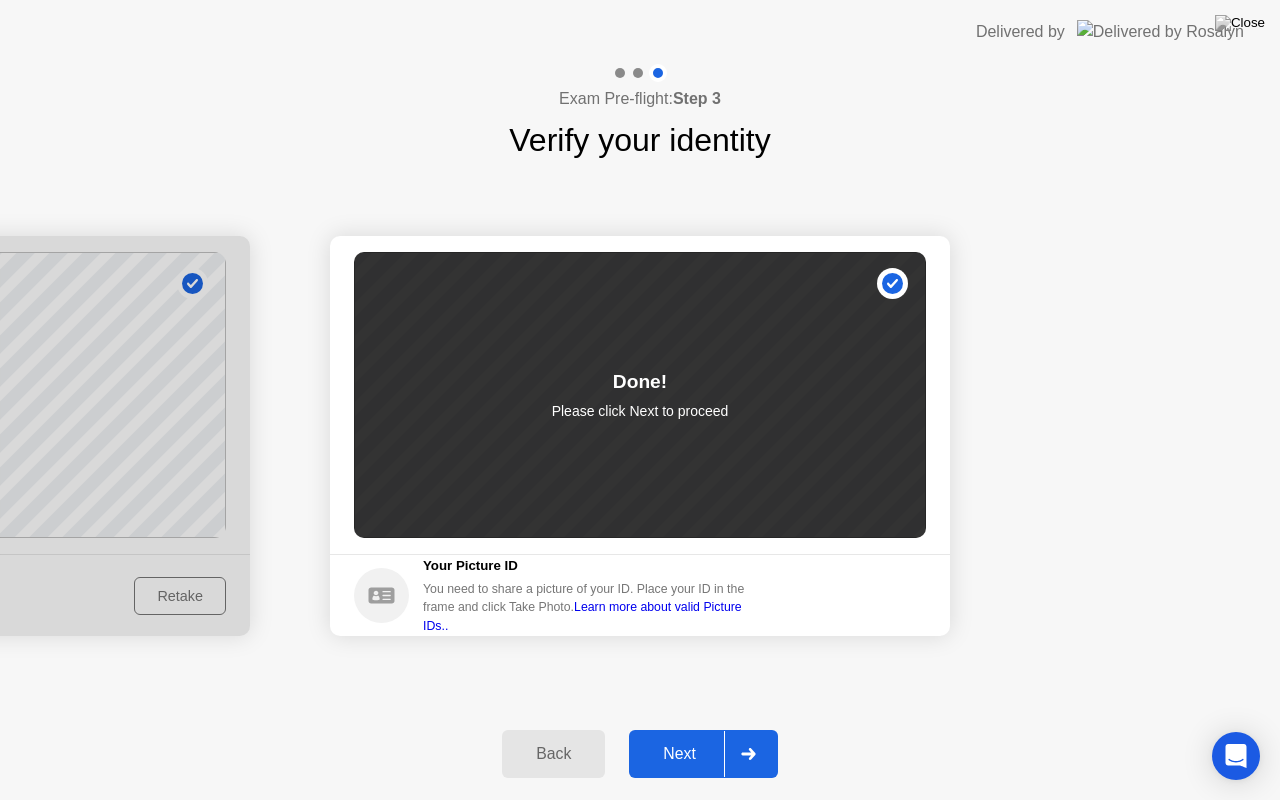 click on "Next" 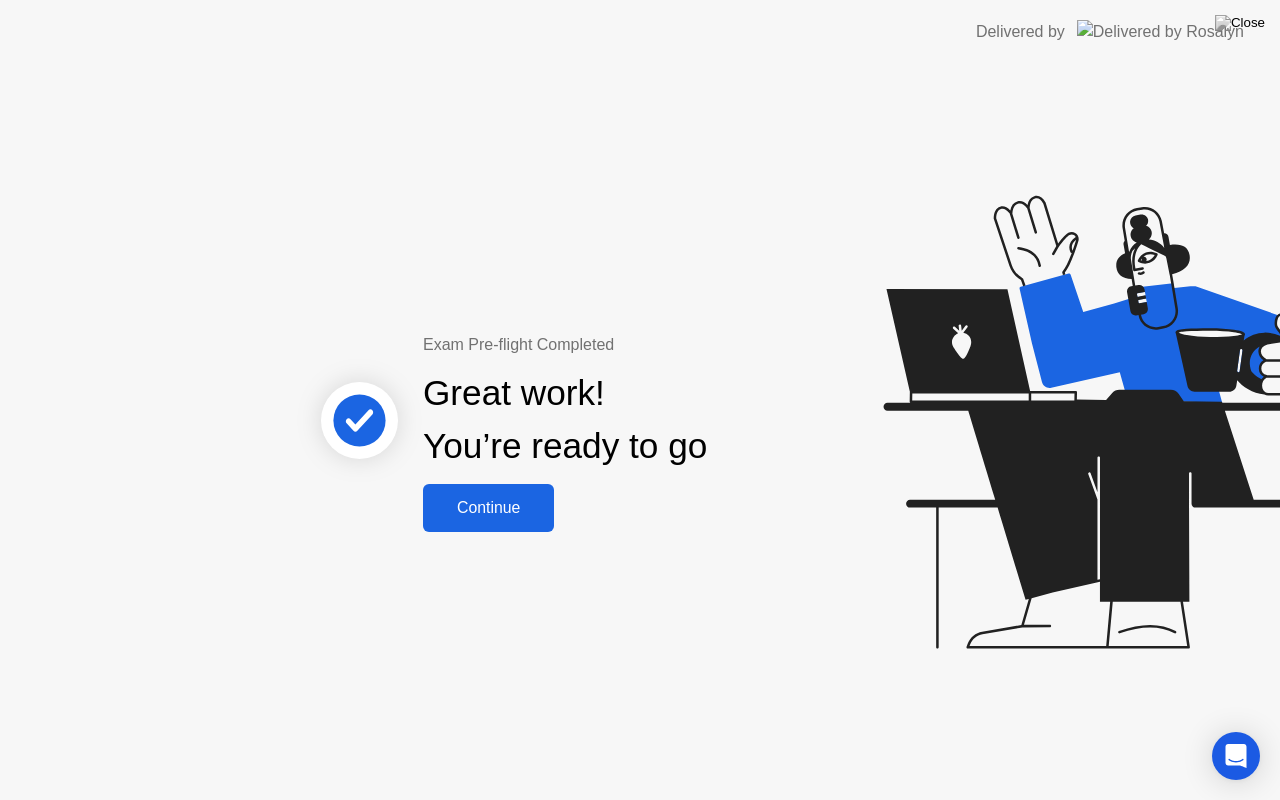click on "Continue" 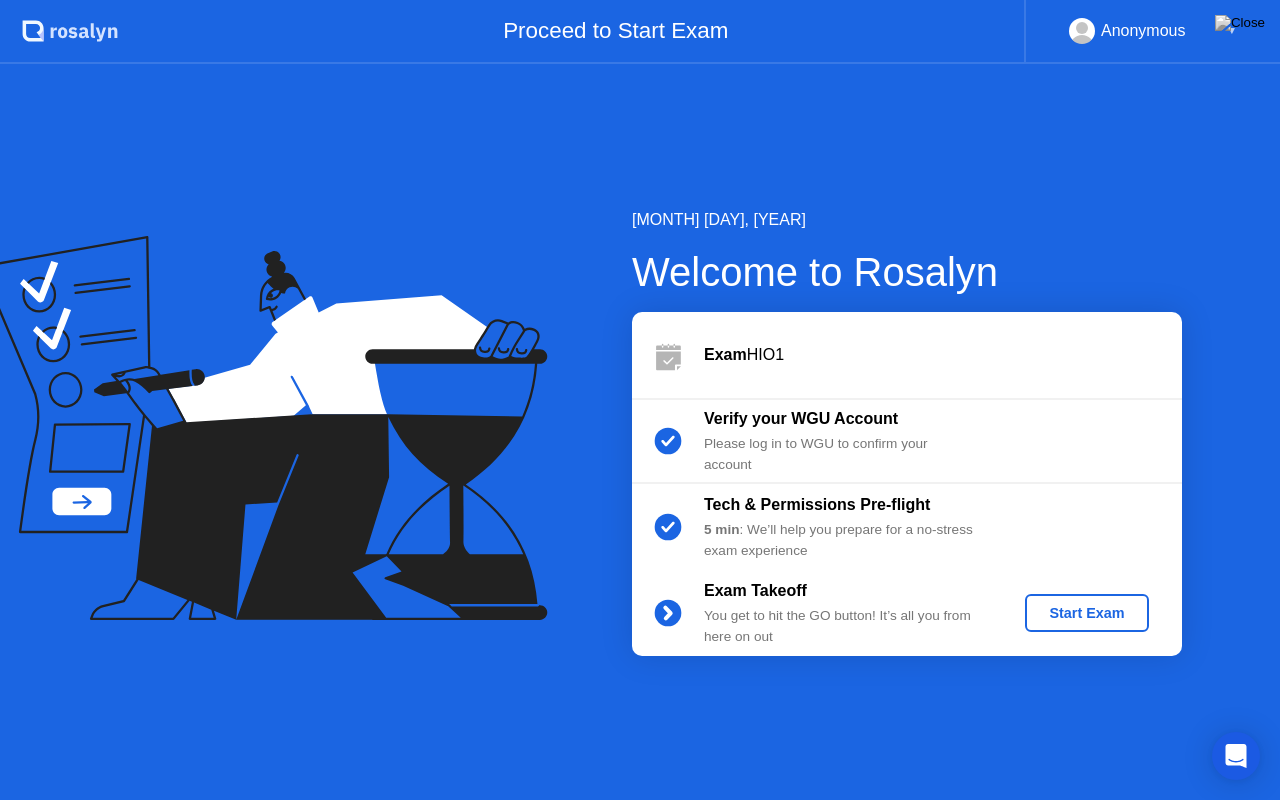 click on "Start Exam" 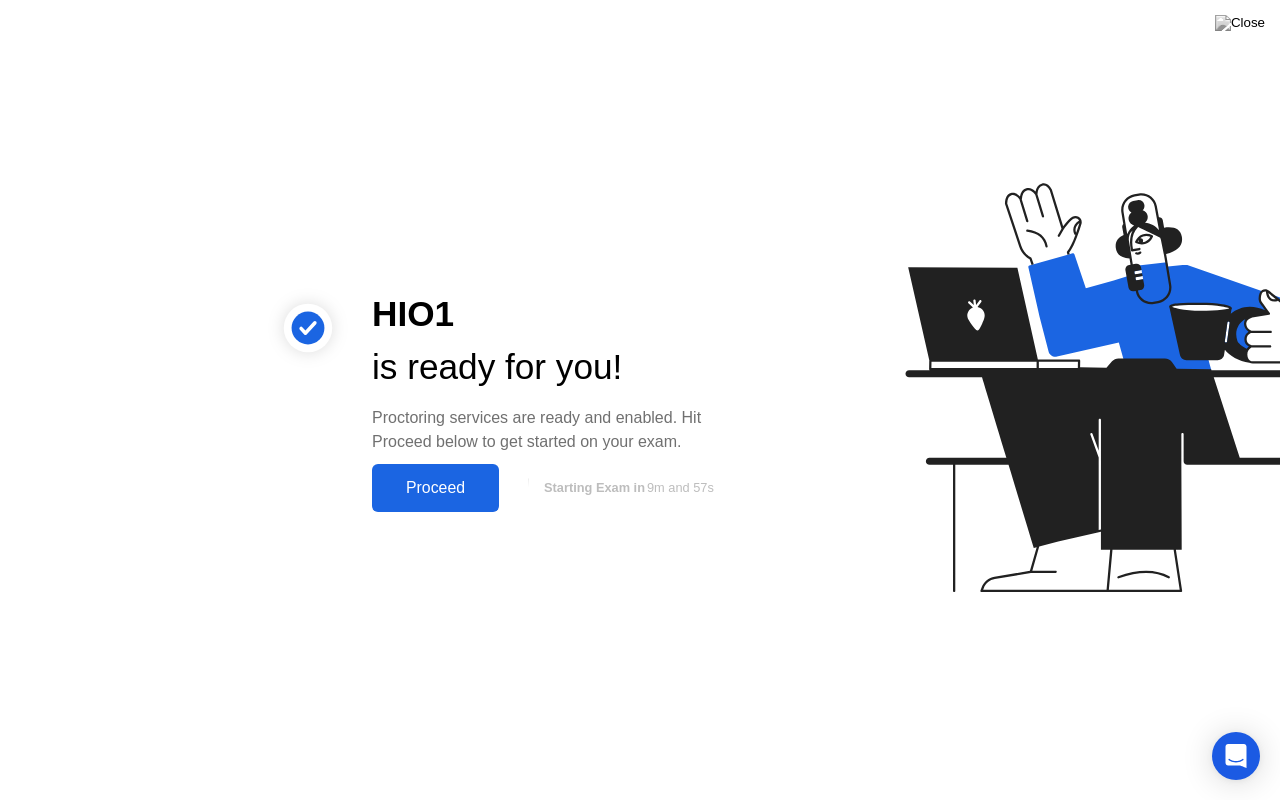 click on "Proceed" 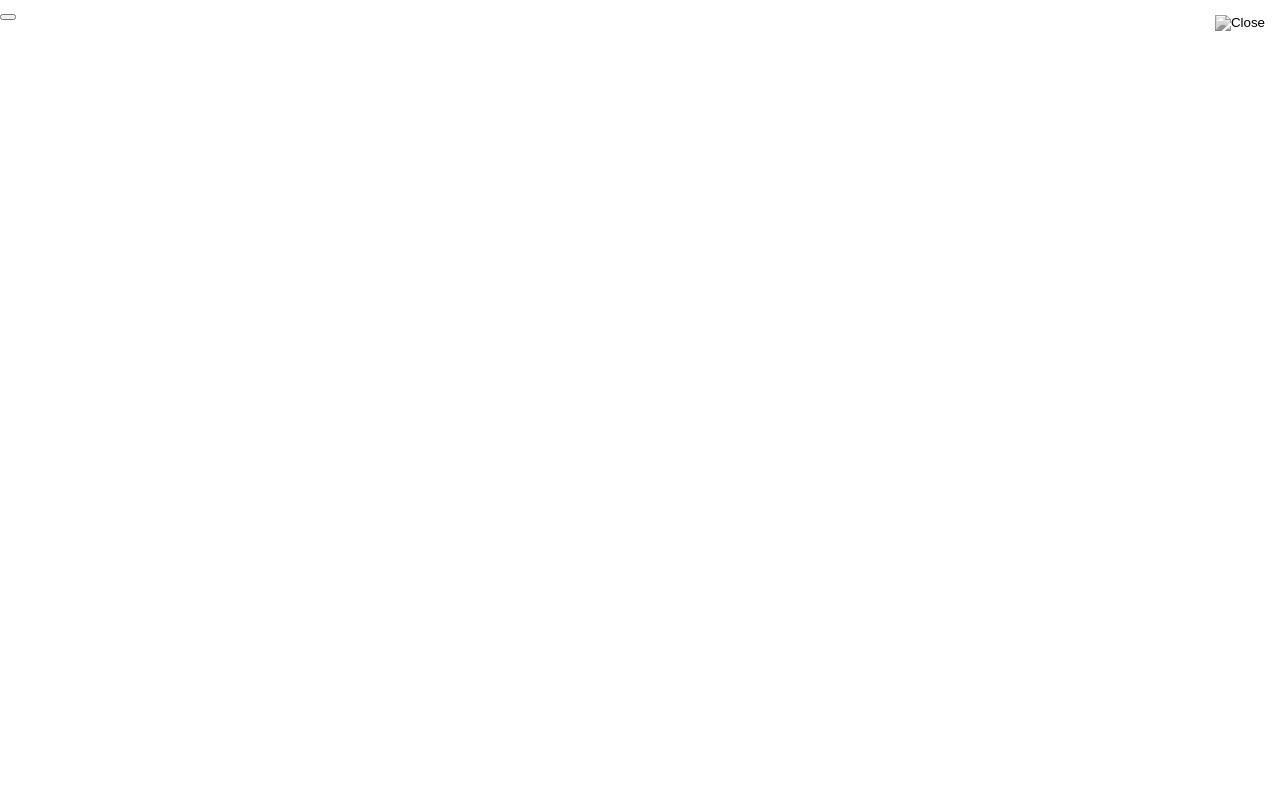 click on "End Proctoring Session" 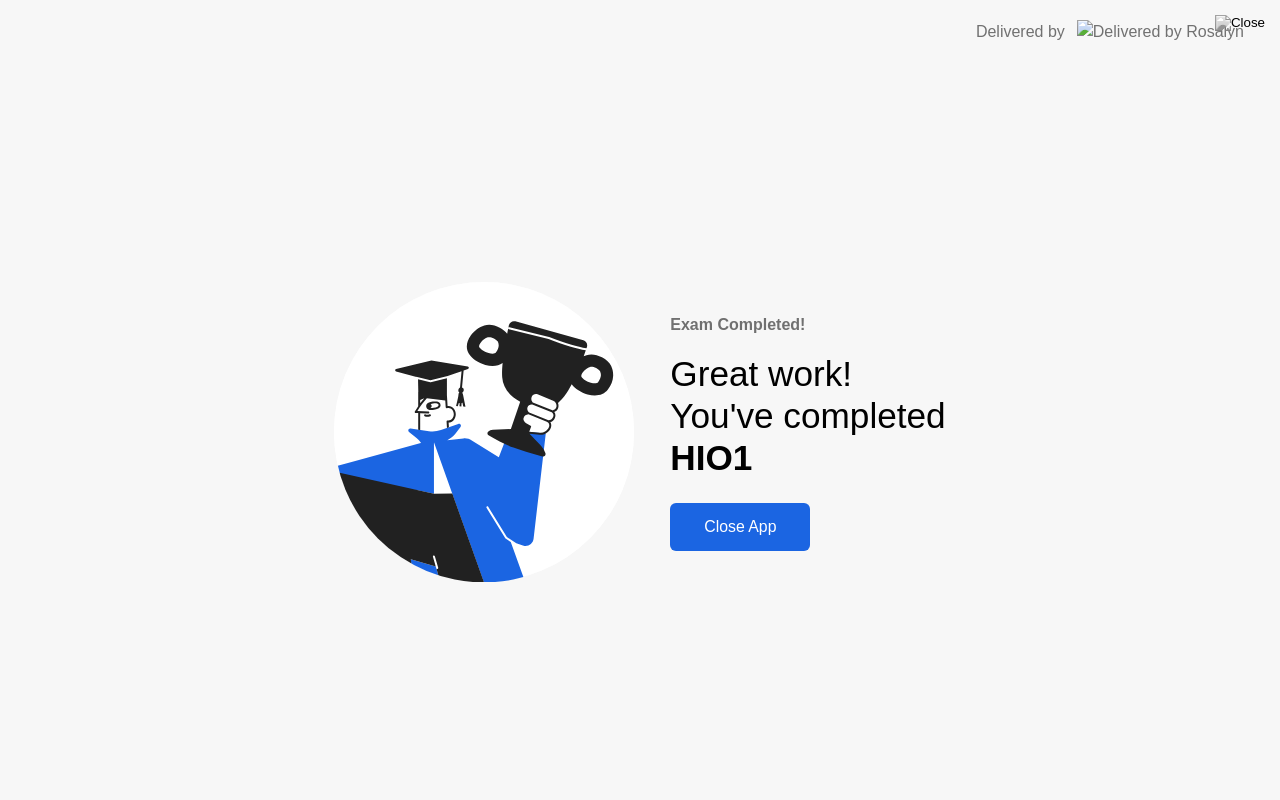 click on "Close App" 